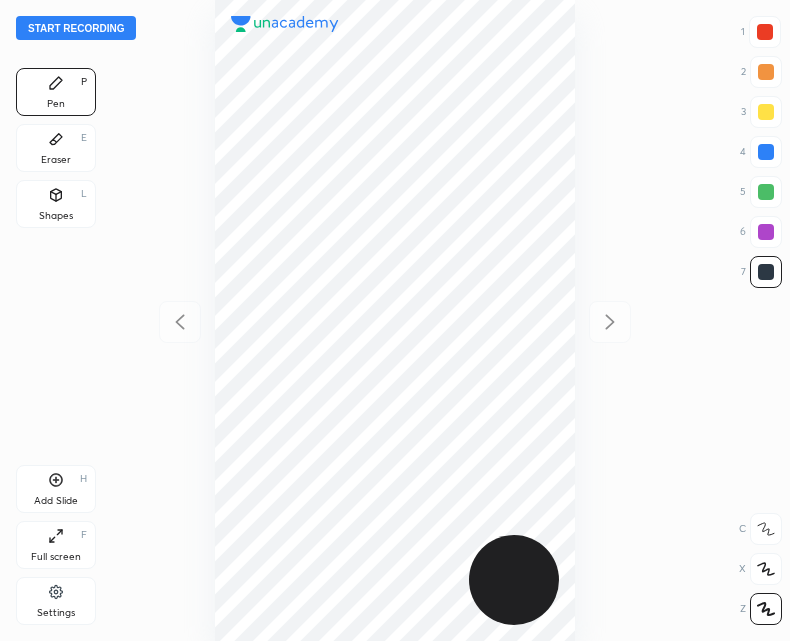 scroll, scrollTop: 0, scrollLeft: 0, axis: both 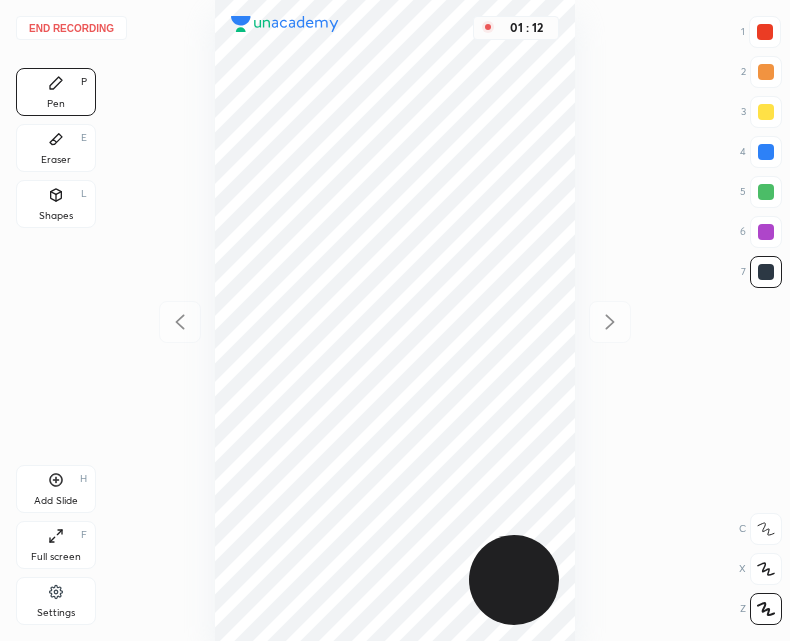 click on "End recording" at bounding box center (71, 28) 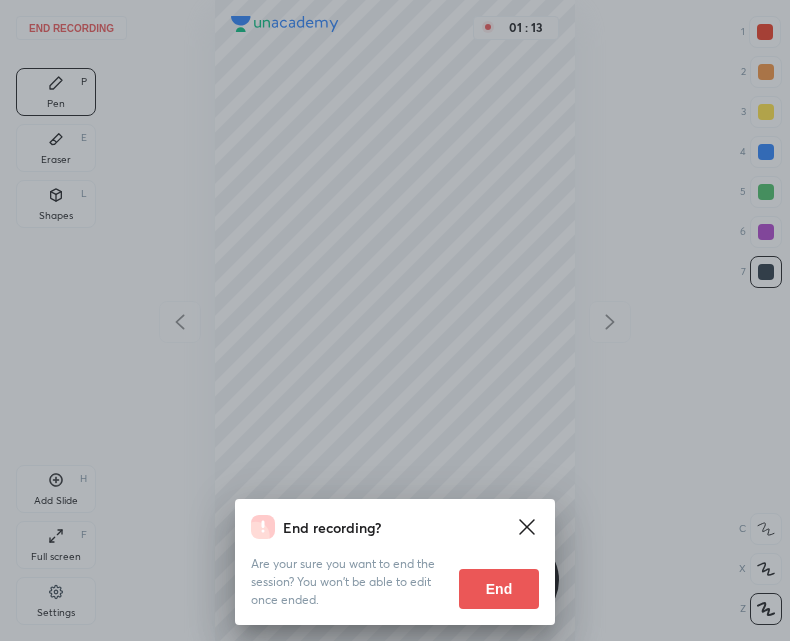 click on "End" at bounding box center [499, 589] 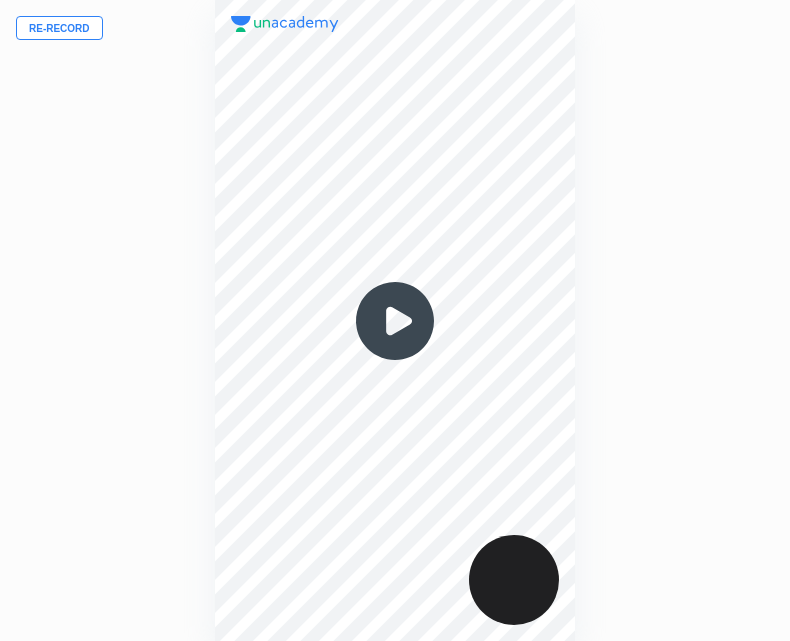 click on "Re-record" at bounding box center [59, 28] 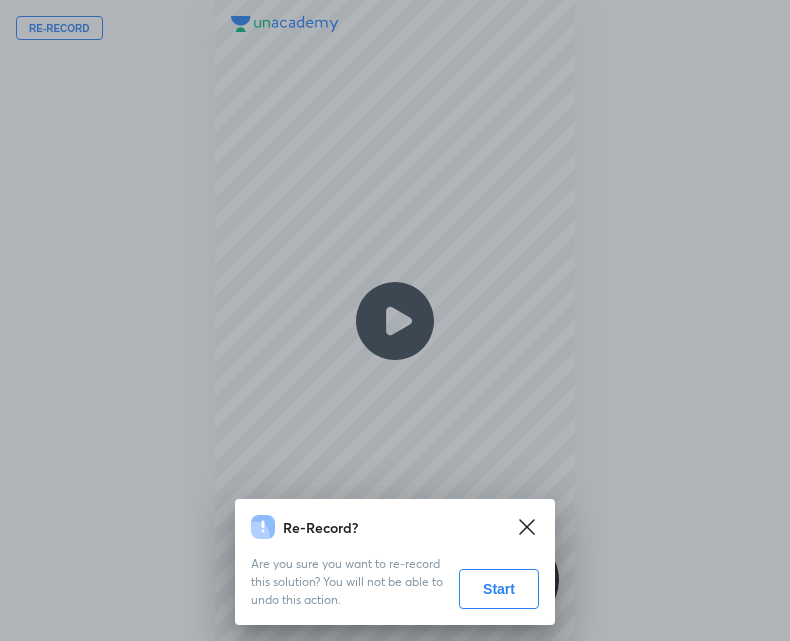 click on "Start" at bounding box center [499, 589] 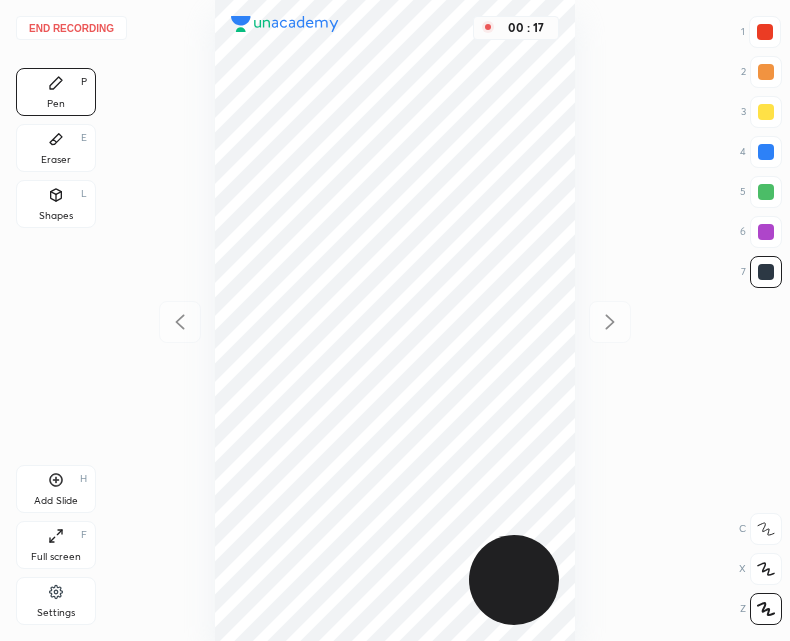click at bounding box center [765, 32] 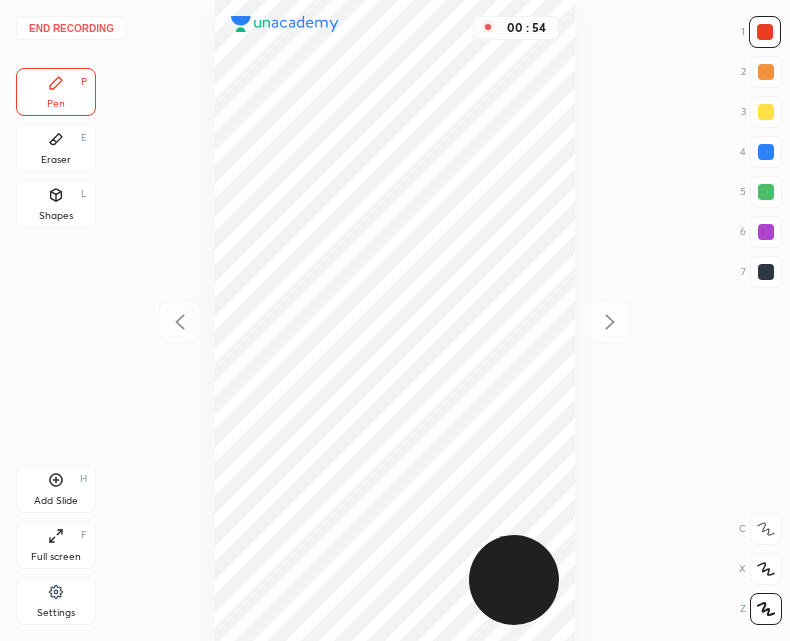 click on "Shapes L" at bounding box center (56, 204) 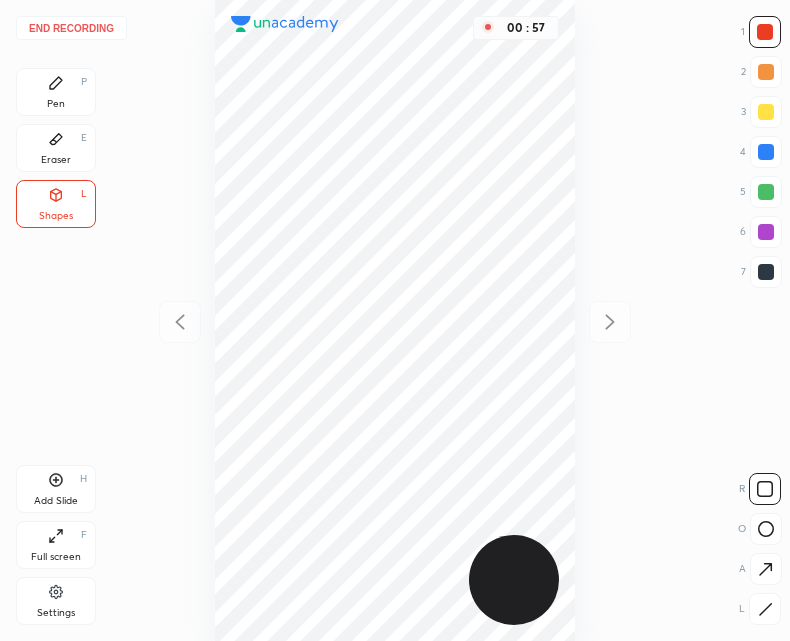 click on "Pen P" at bounding box center [56, 92] 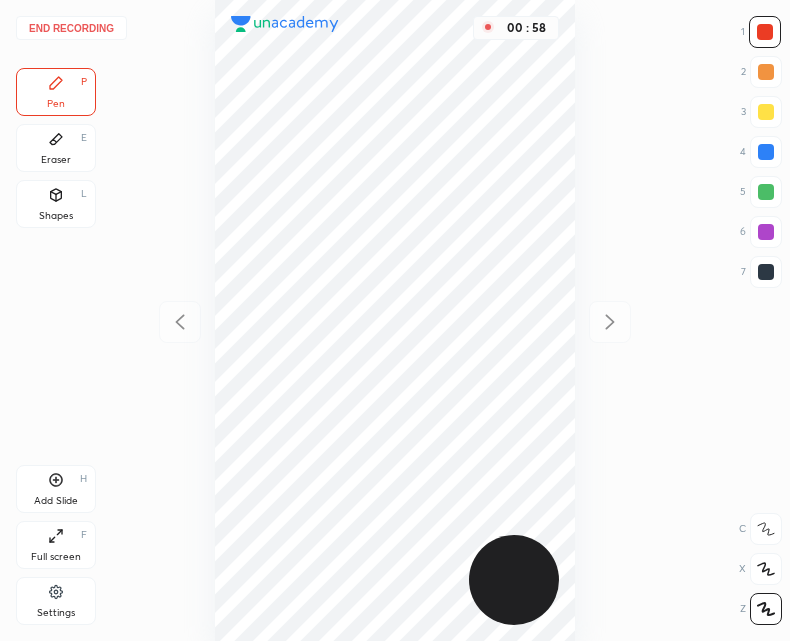click at bounding box center (766, 272) 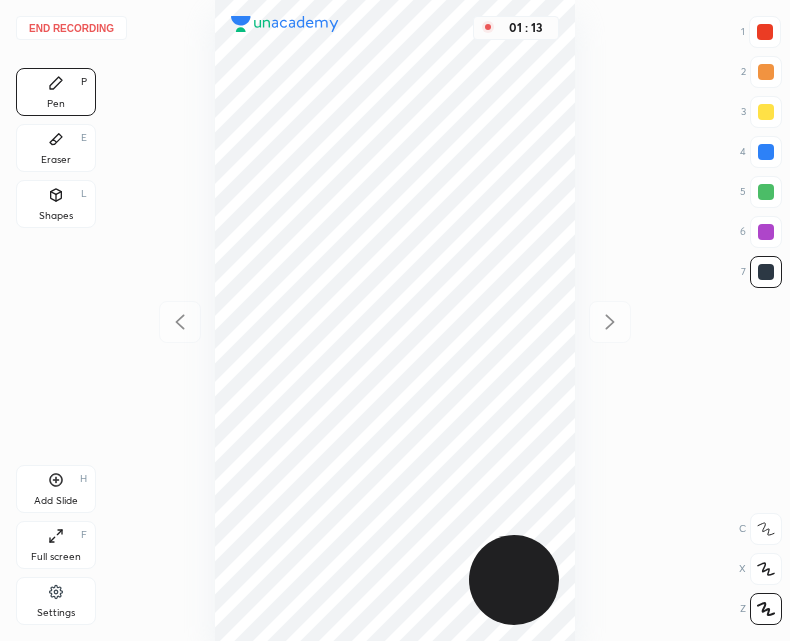 click on "01 : 13" at bounding box center [395, 320] 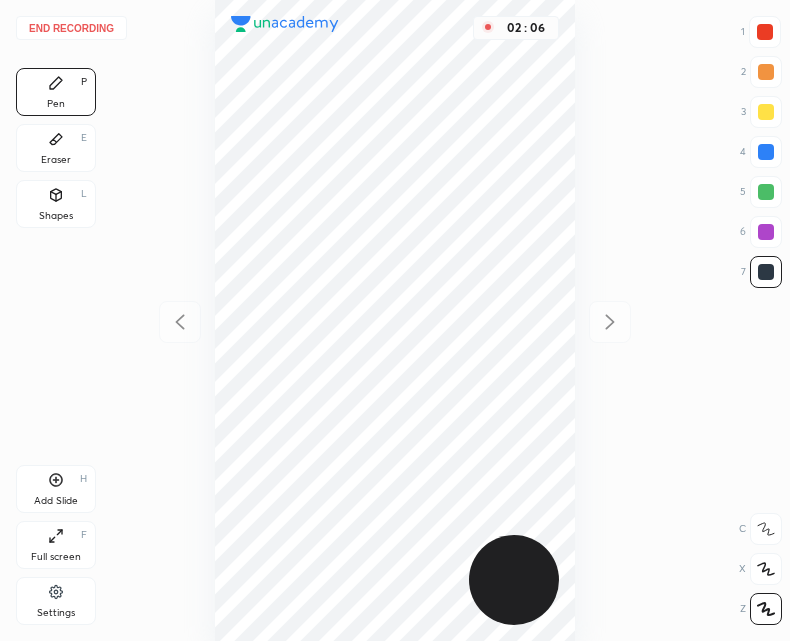 click on "Add Slide H" at bounding box center [56, 489] 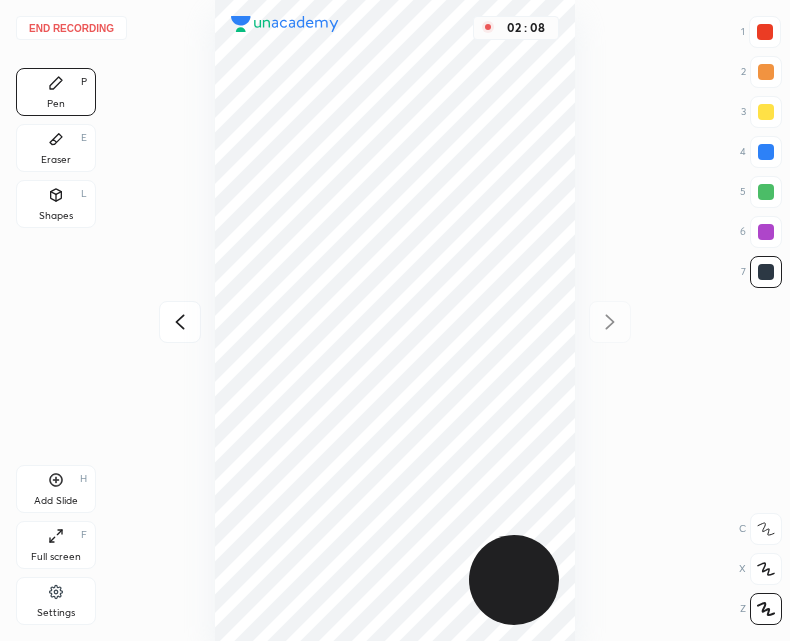 click 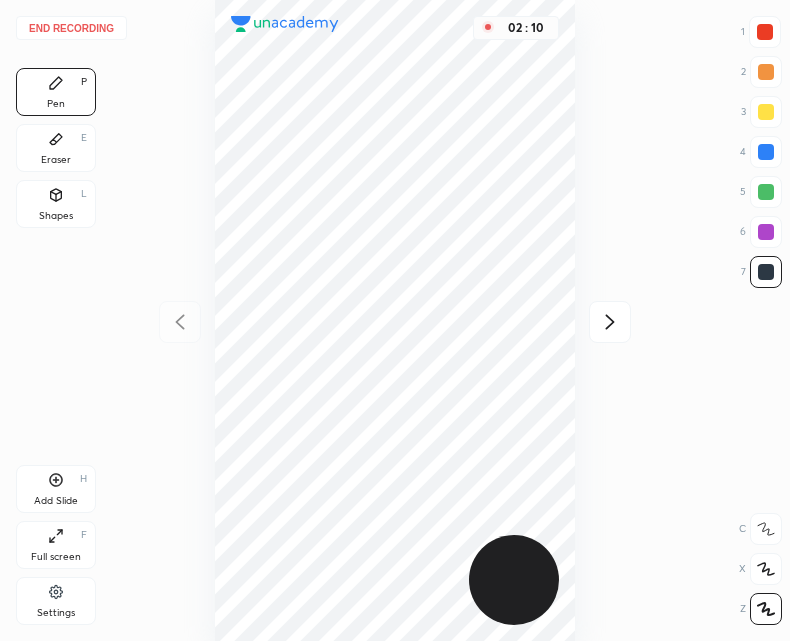 click 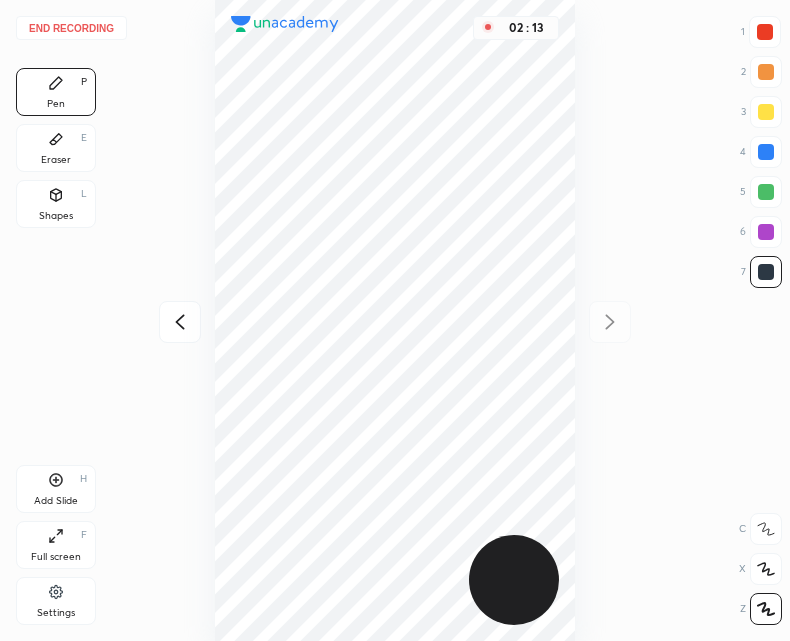 click 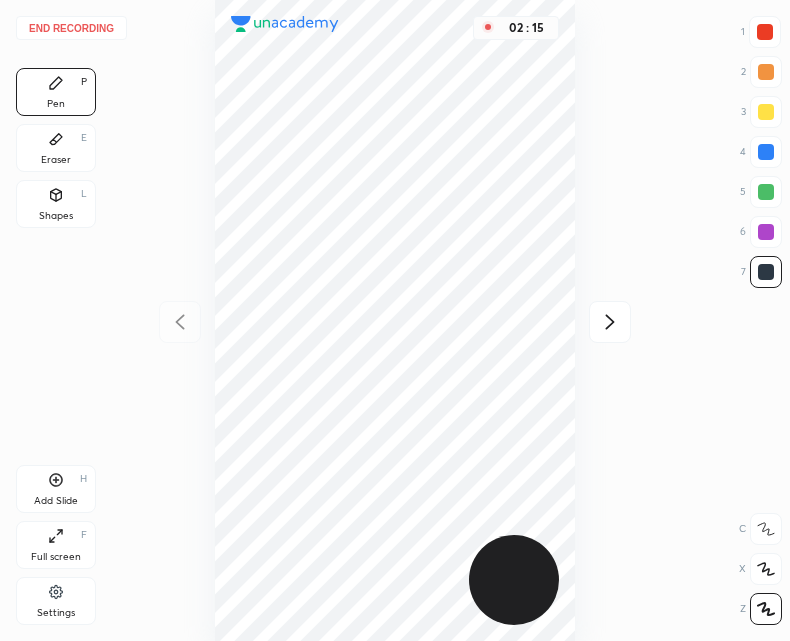 click 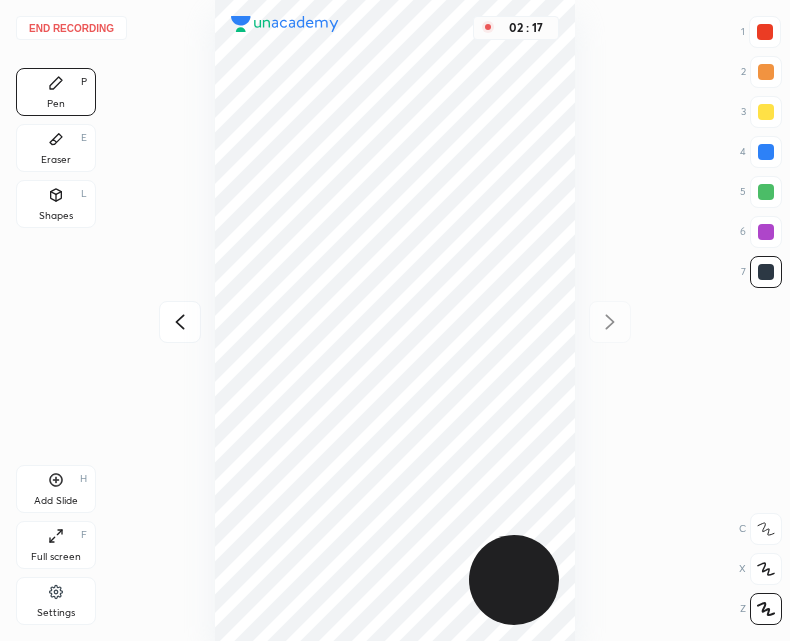 click 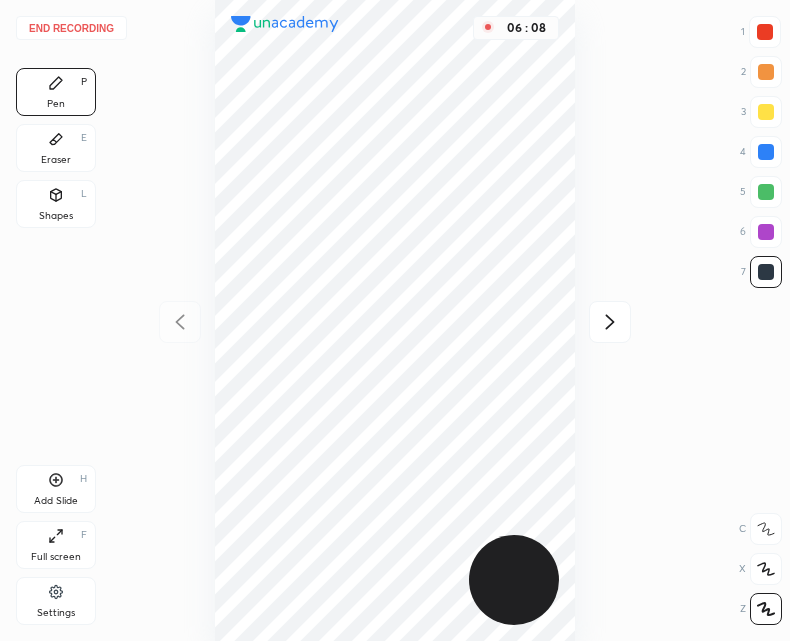 click on "End recording" at bounding box center (71, 28) 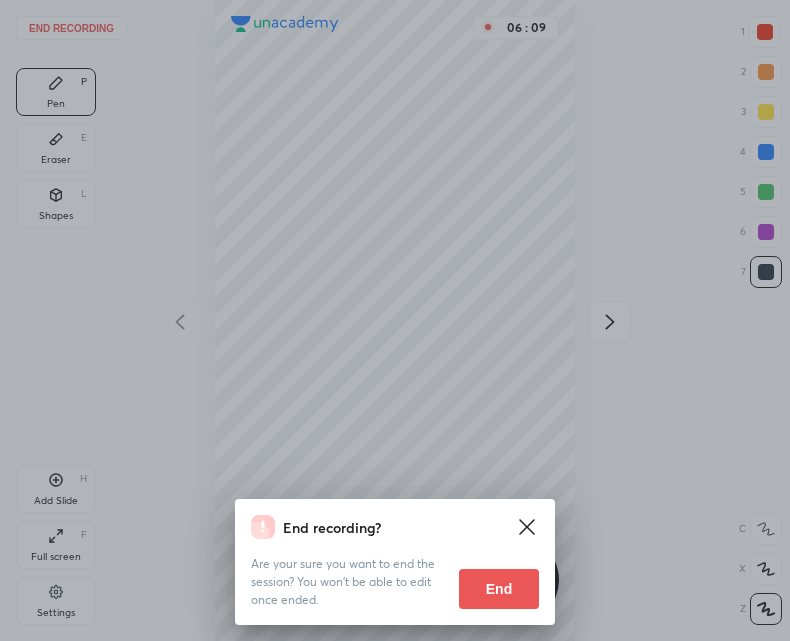 click on "End" at bounding box center [499, 589] 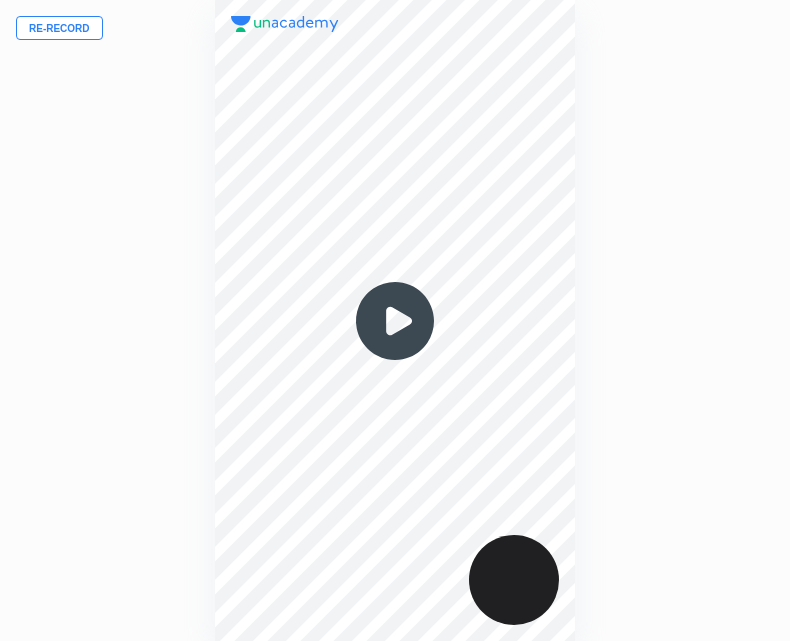 click on "Re-record" at bounding box center [59, 28] 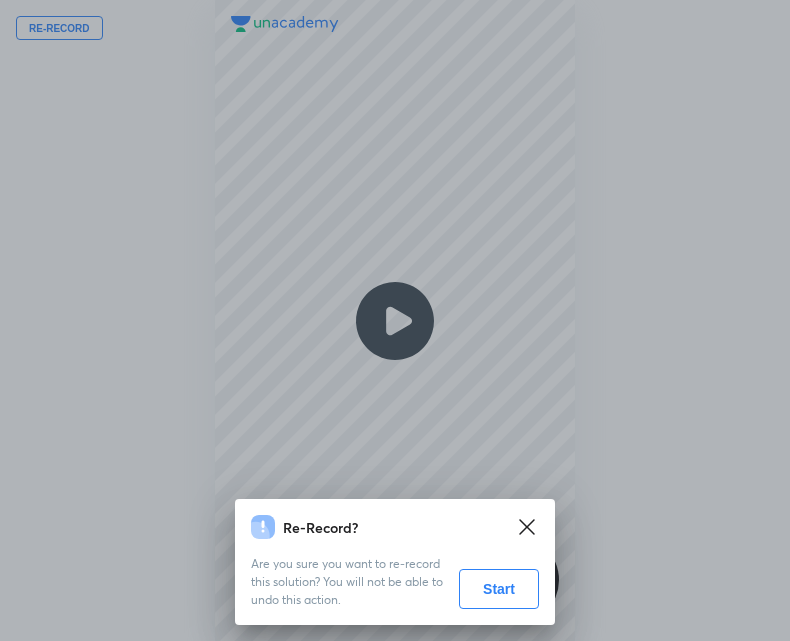 click on "Start" at bounding box center (499, 589) 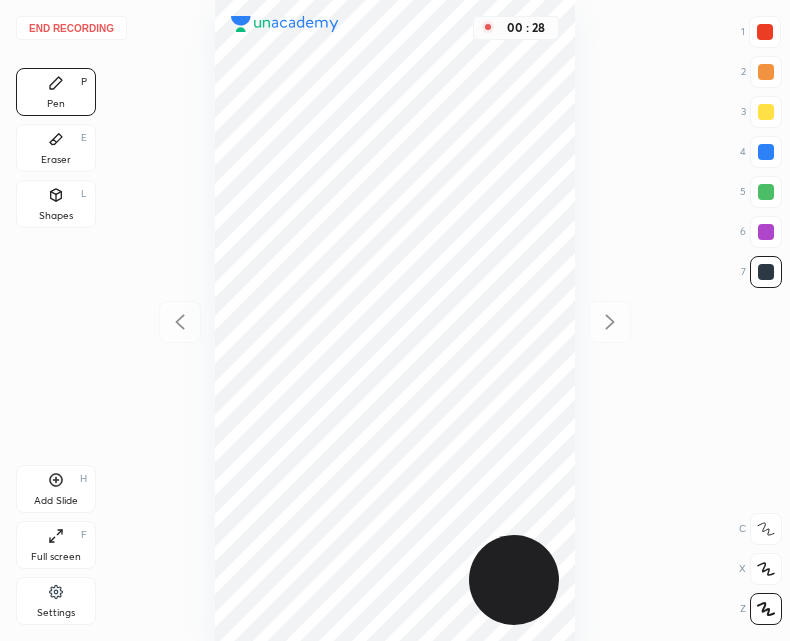 click at bounding box center (765, 32) 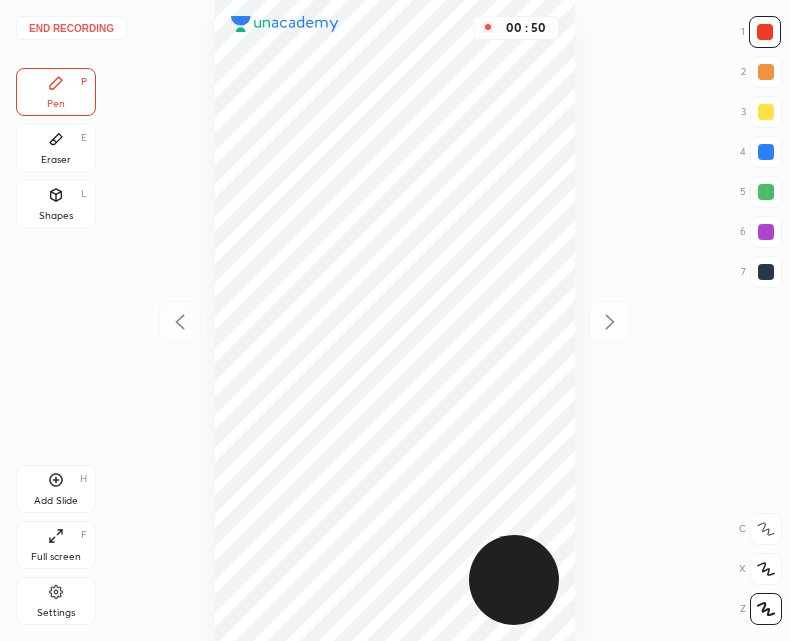click on "Shapes L" at bounding box center [56, 204] 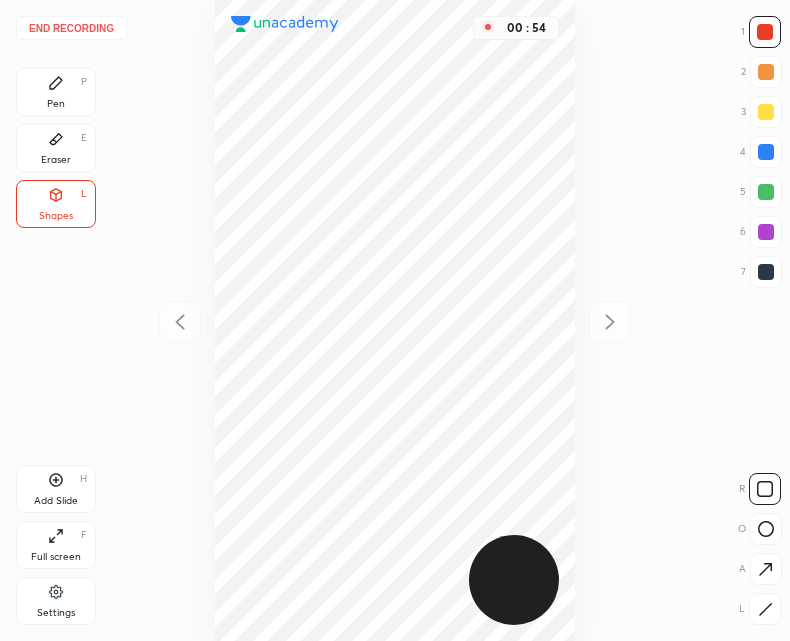 click 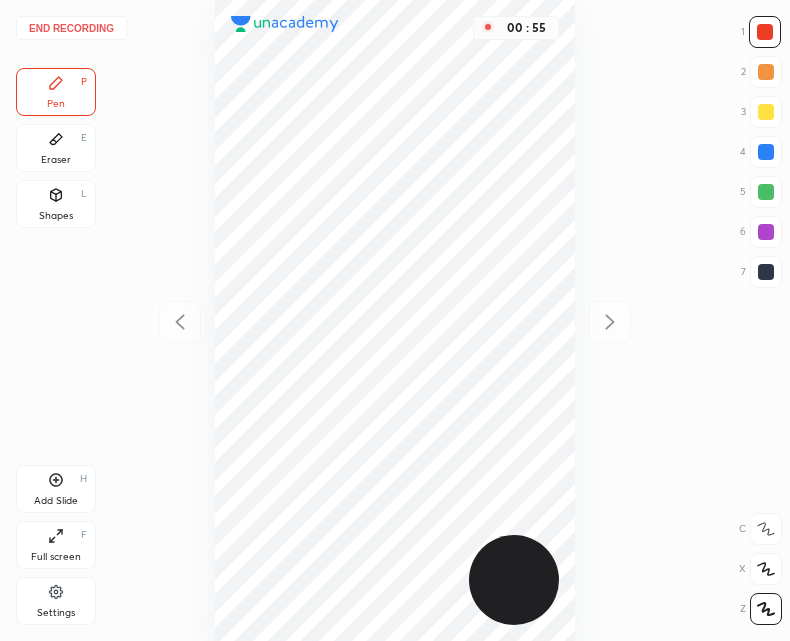 click at bounding box center [766, 272] 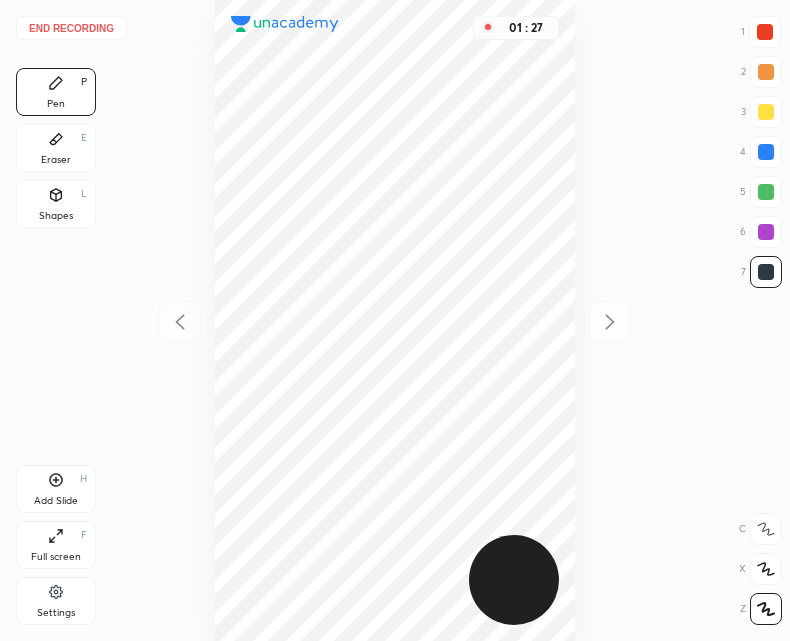 click on "01 : 27" at bounding box center [395, 320] 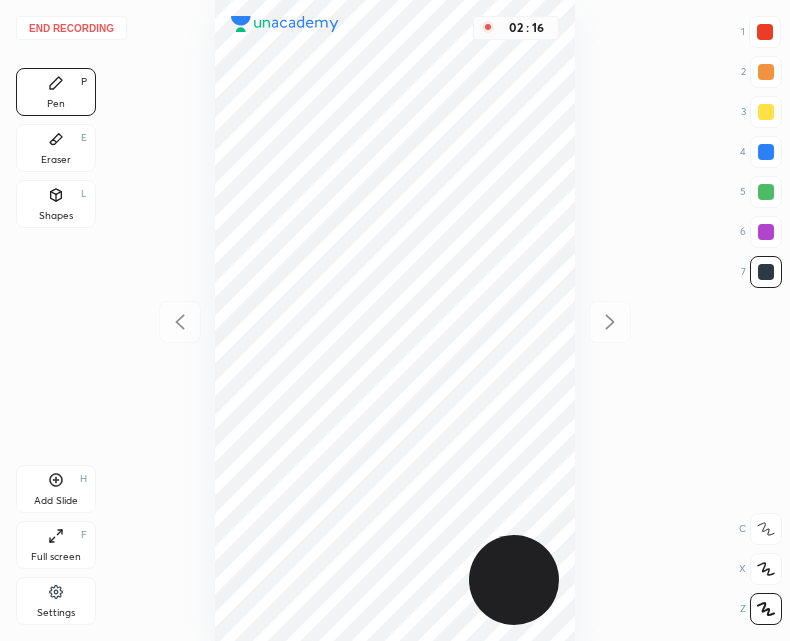 click 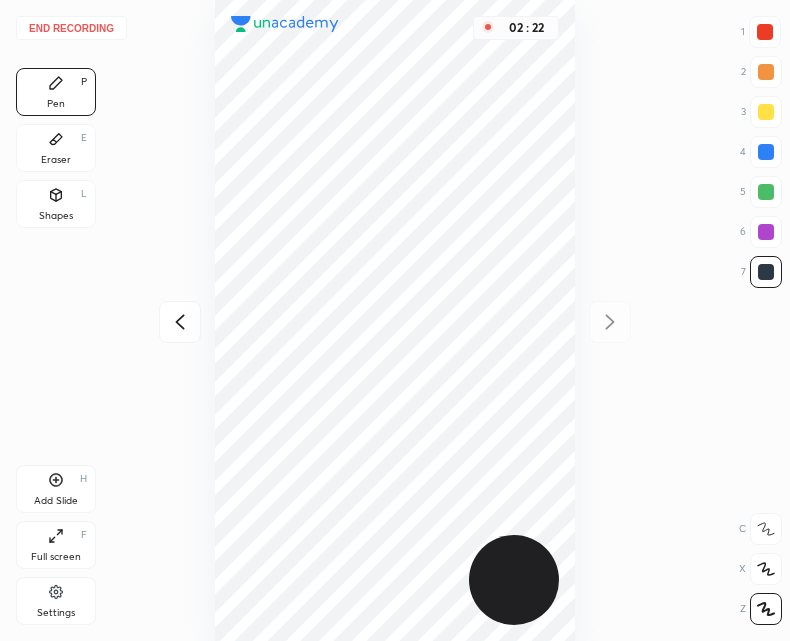 click 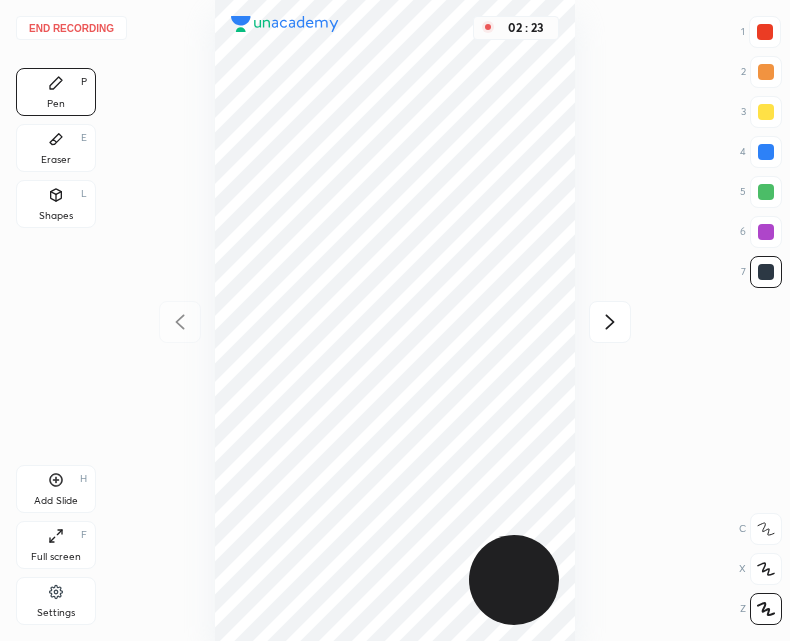 click 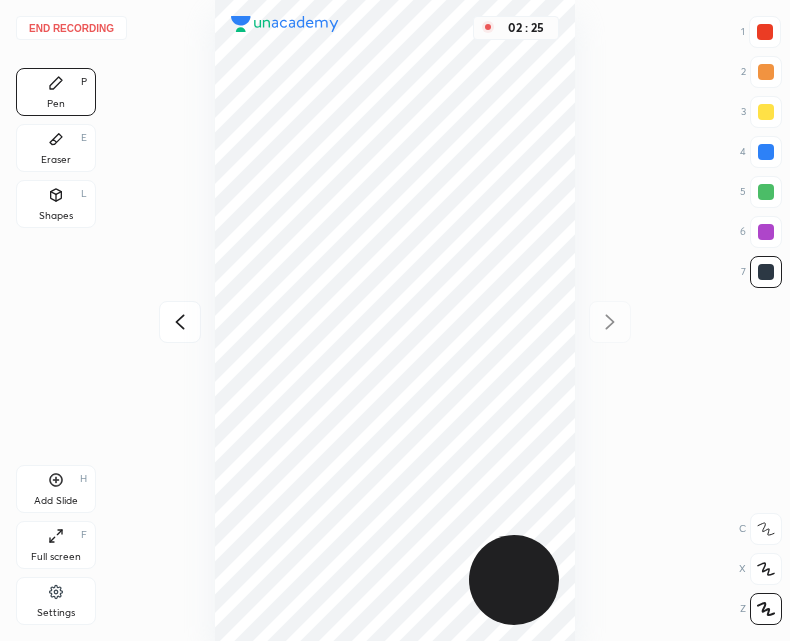 click 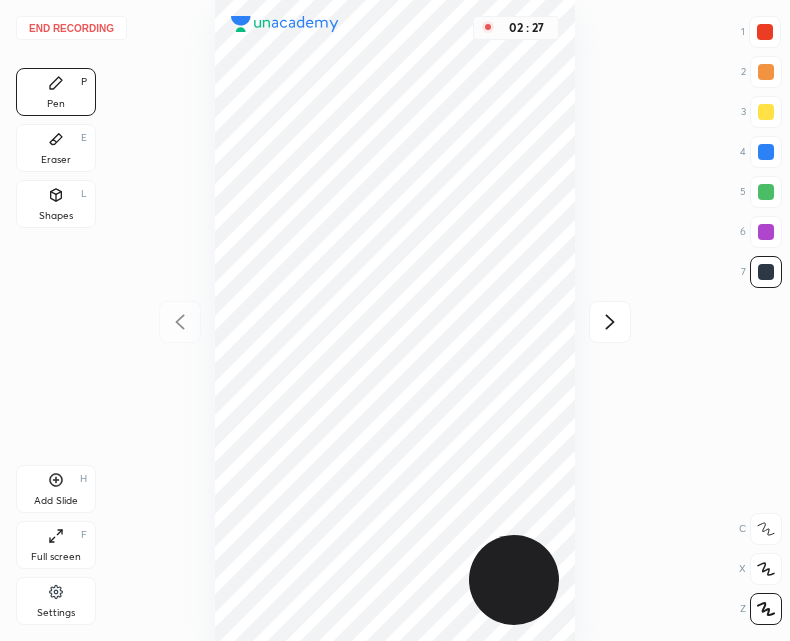 click at bounding box center [610, 322] 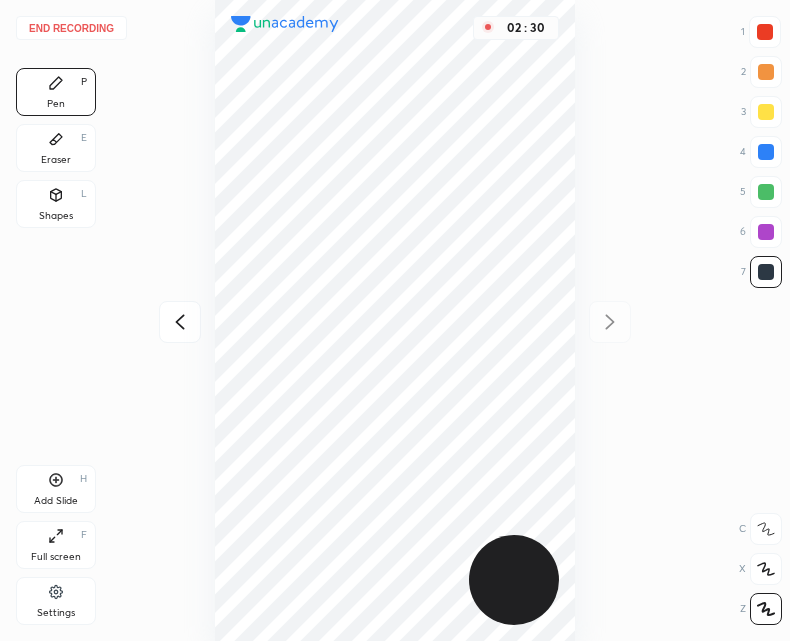 click at bounding box center (180, 322) 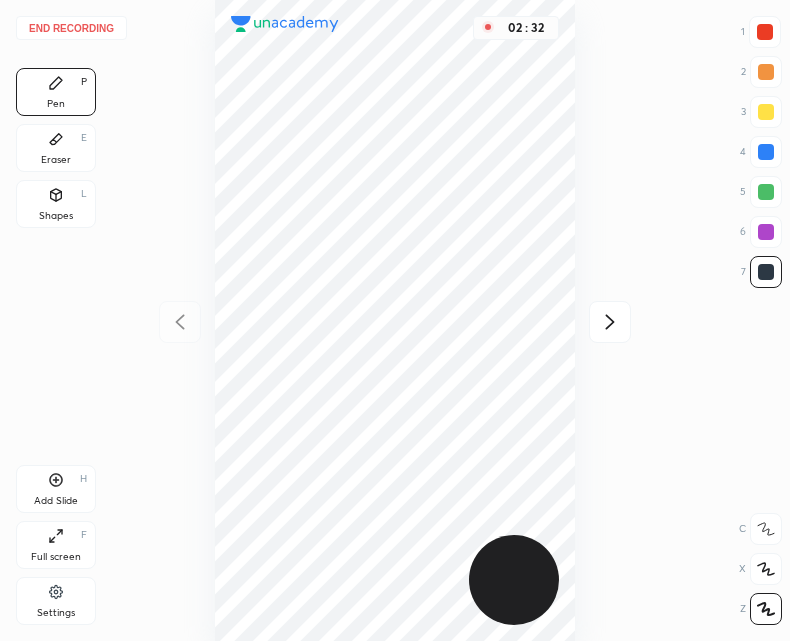 click 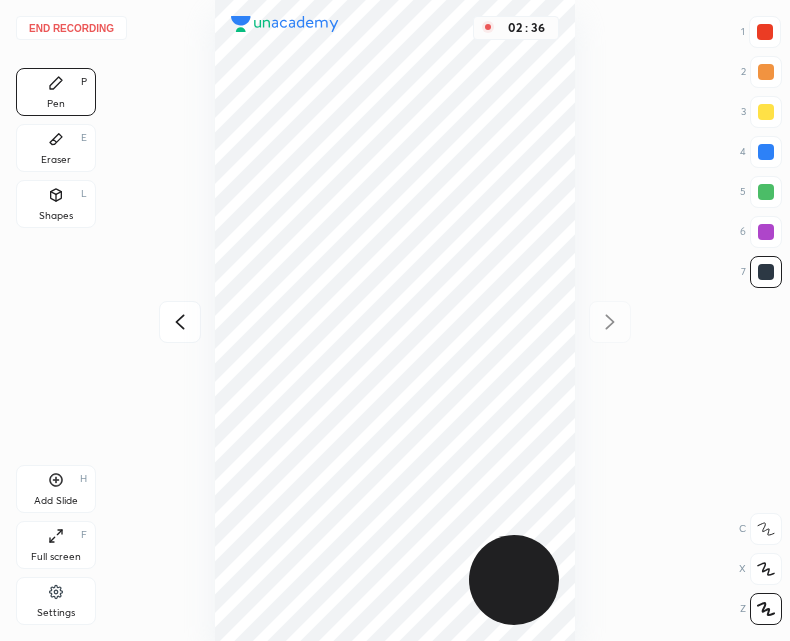 click 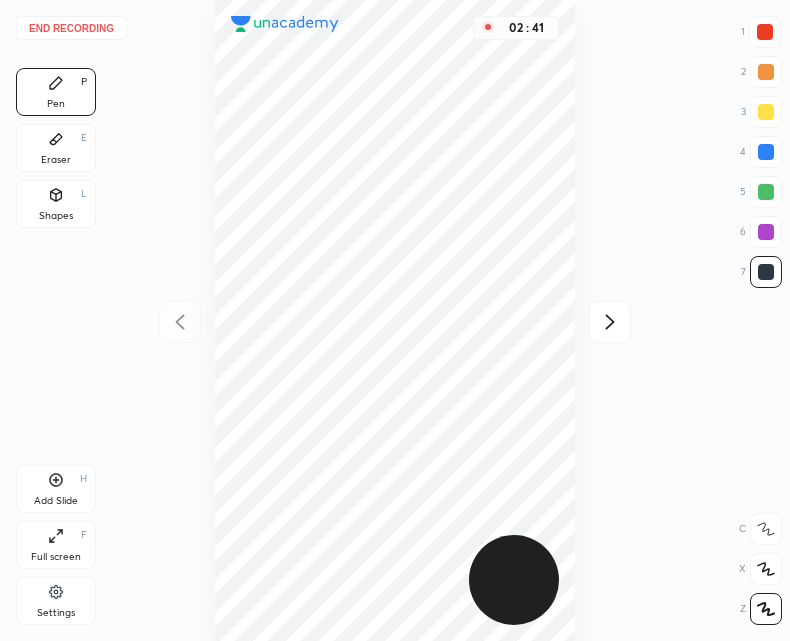 click 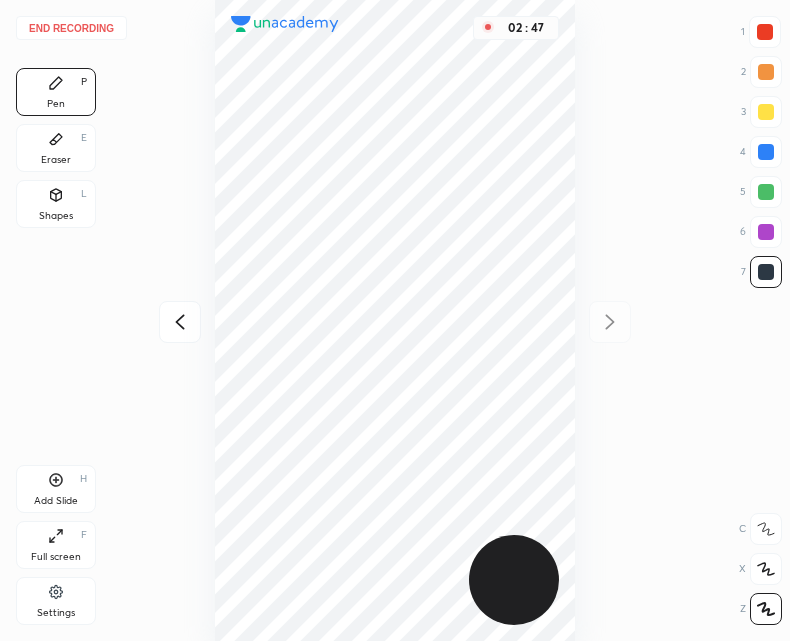 click 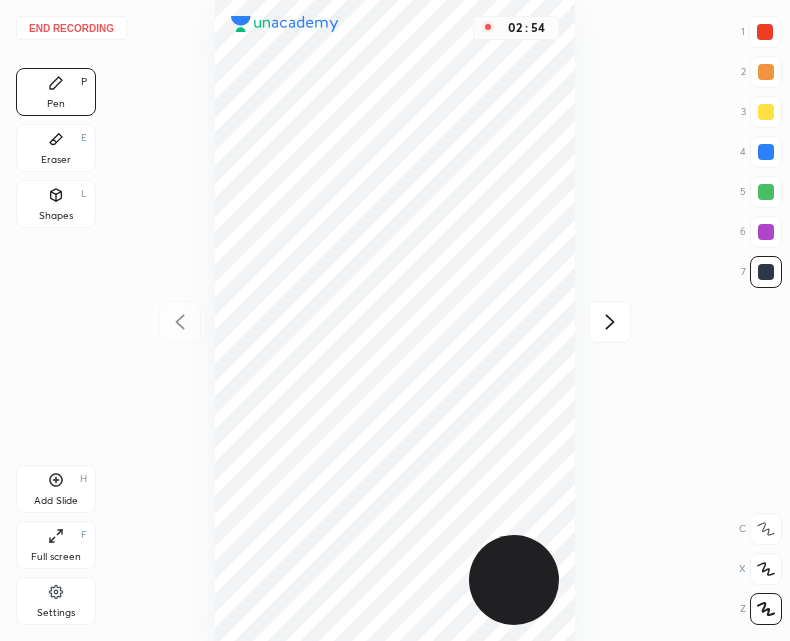 click 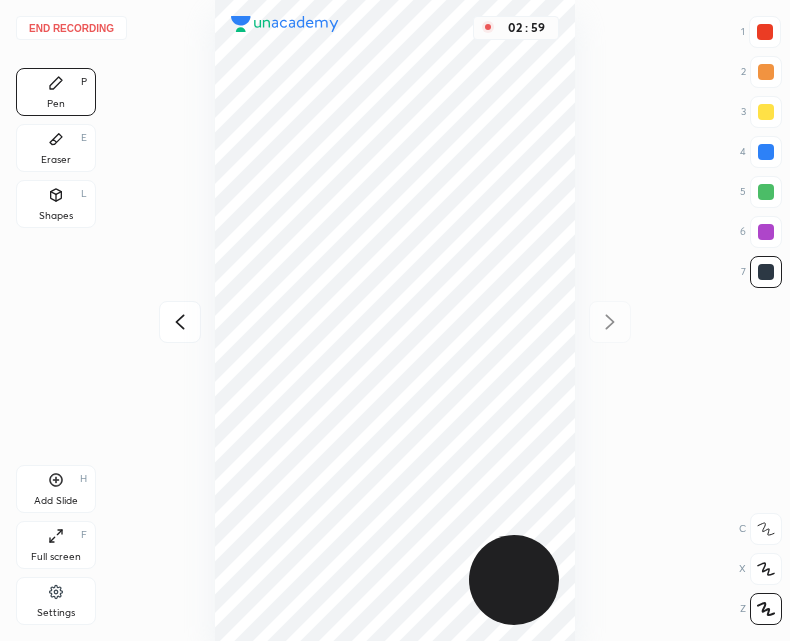 click 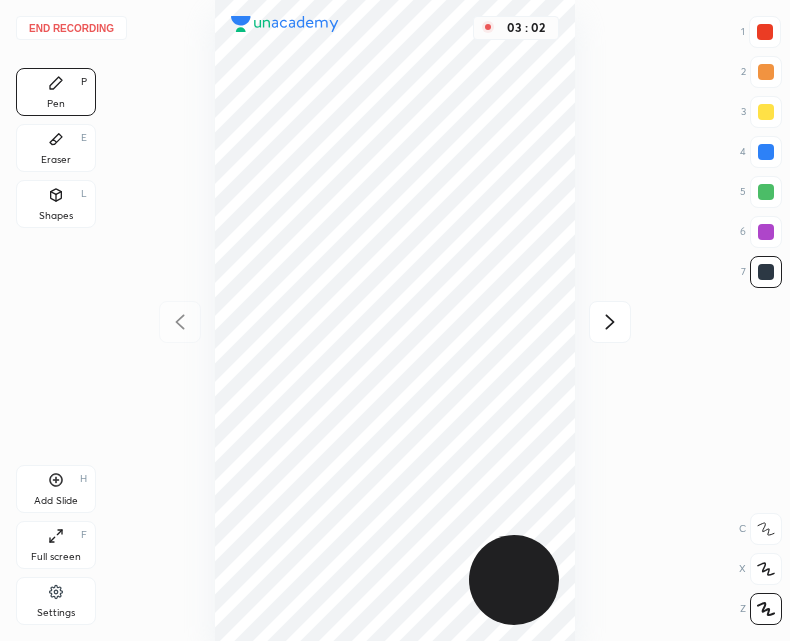 click 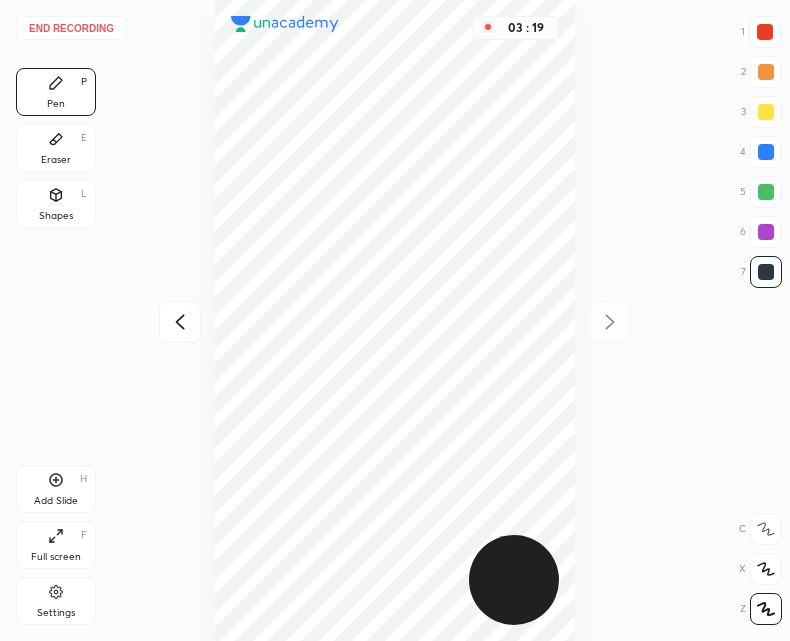 click at bounding box center [180, 322] 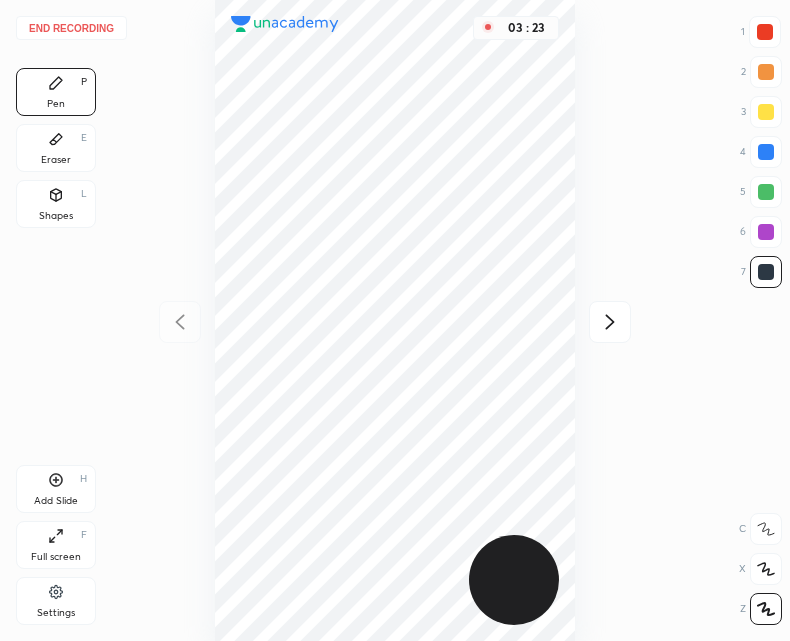 click 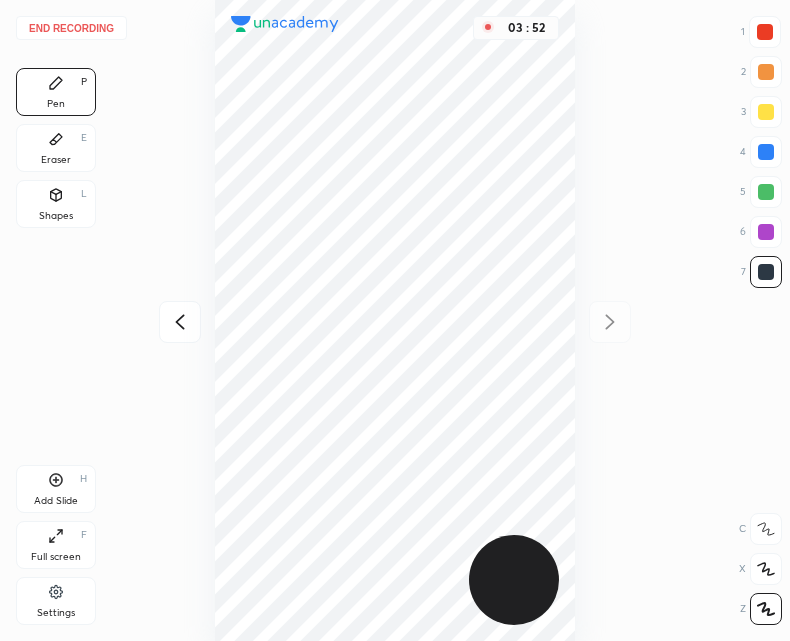 click on "Add Slide" at bounding box center [56, 501] 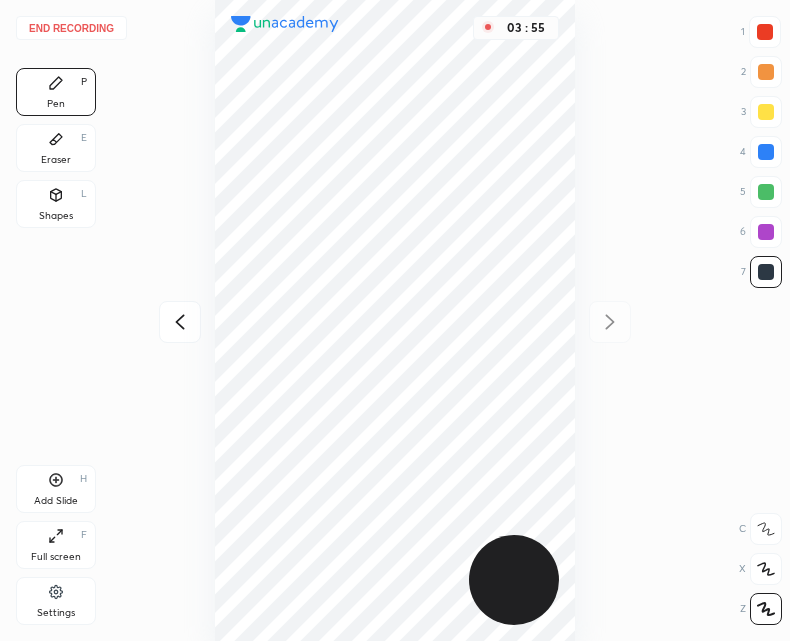 click at bounding box center (180, 322) 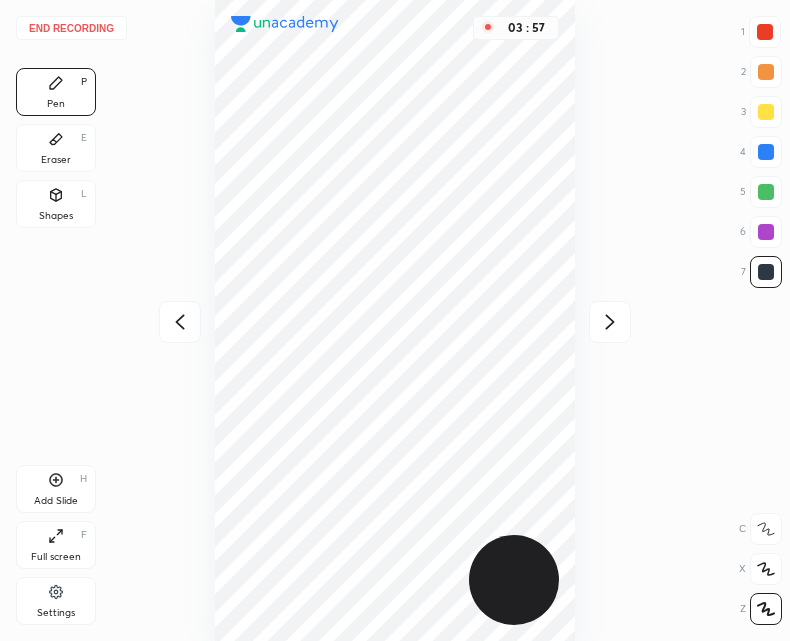 click 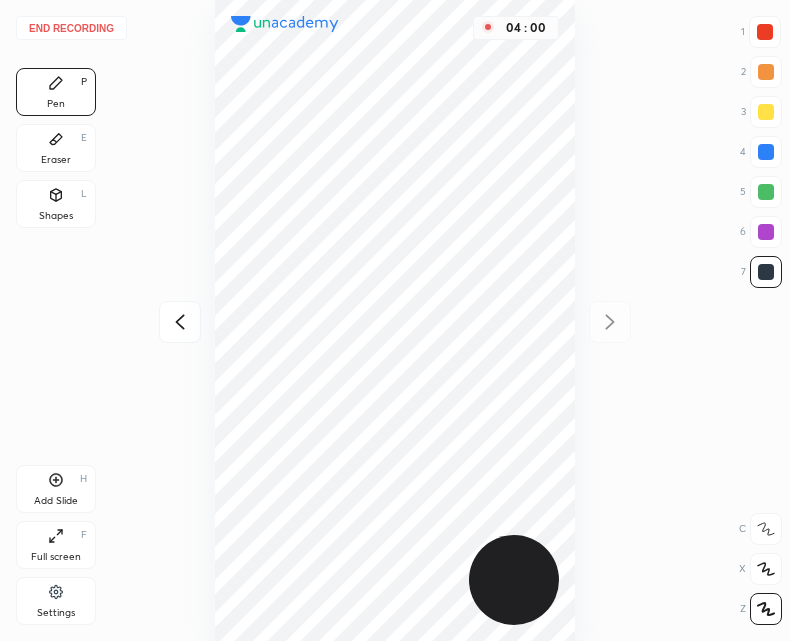 click 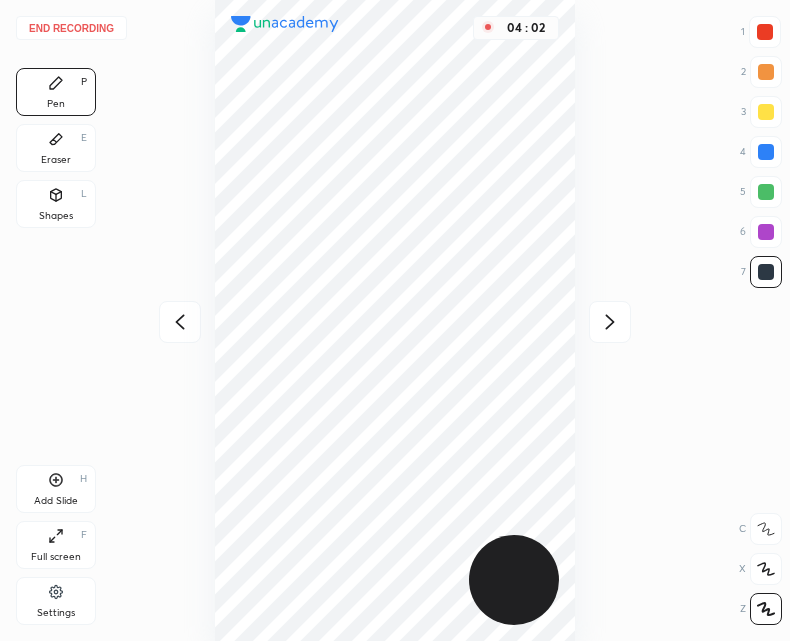 click 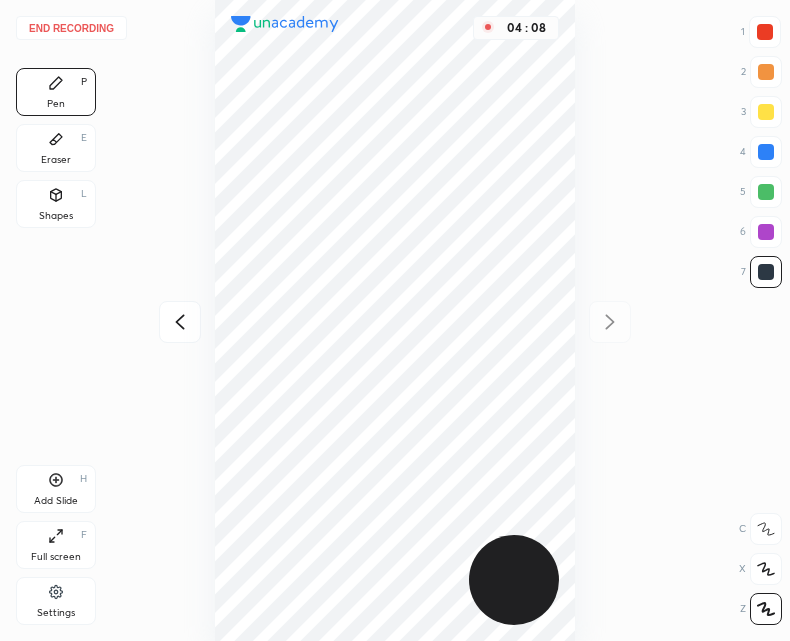 click 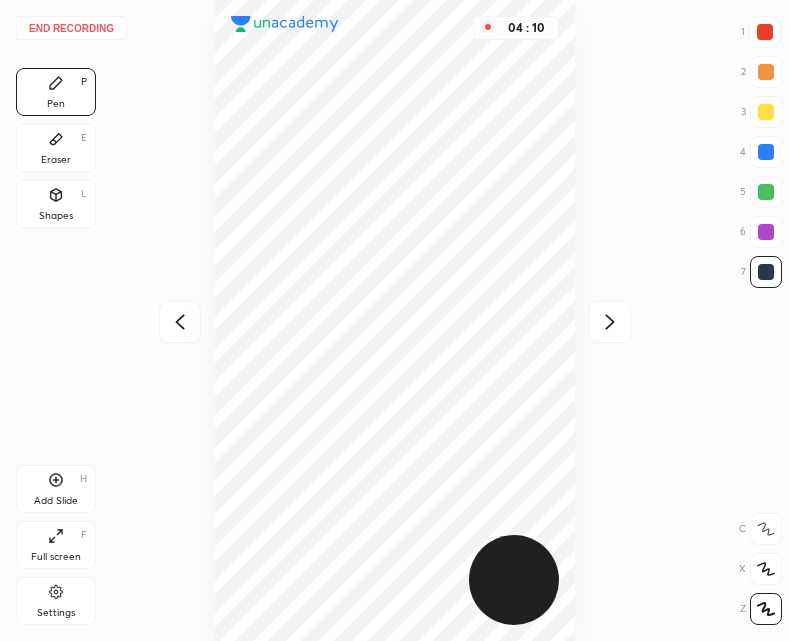 click 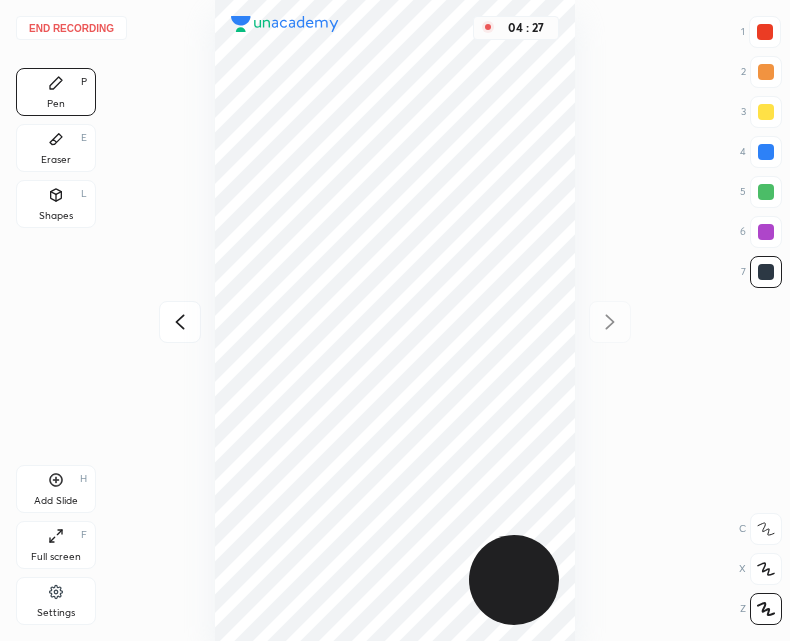 click 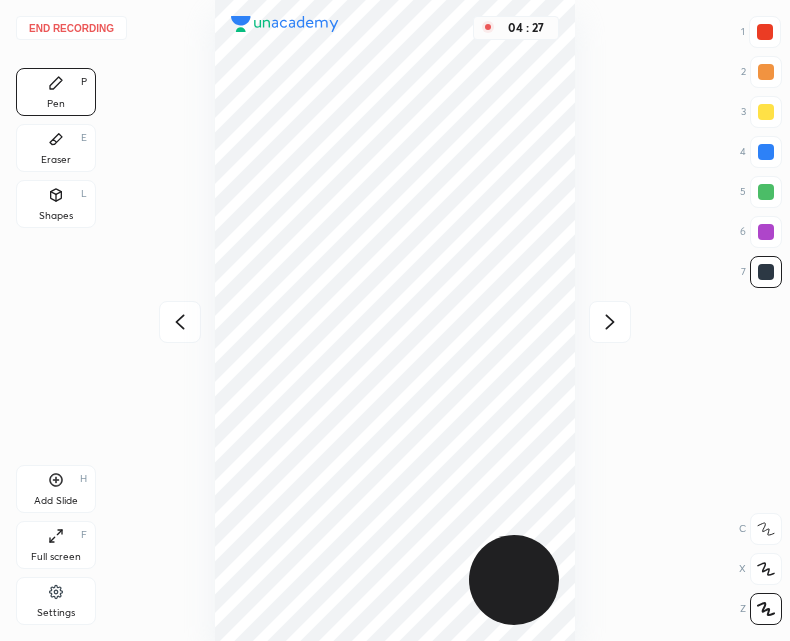 click 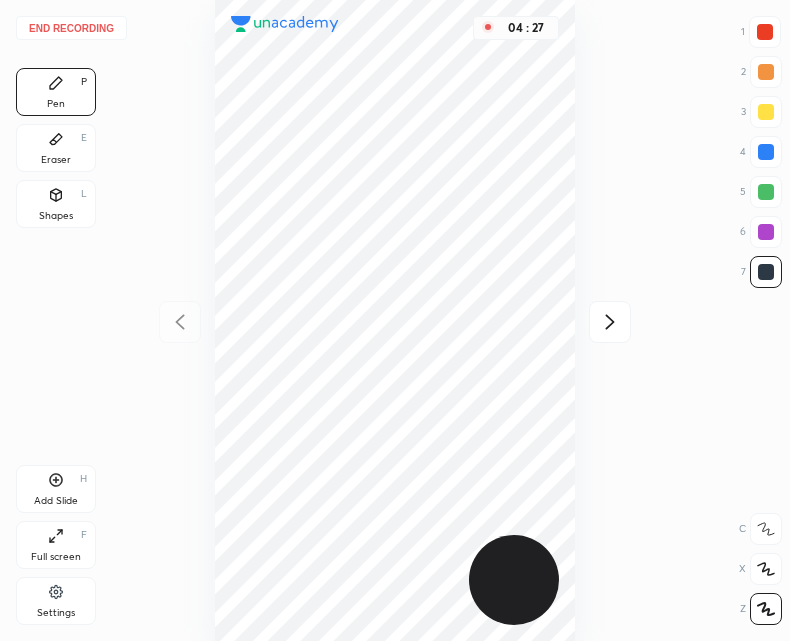 click on "04 : 27" at bounding box center (395, 320) 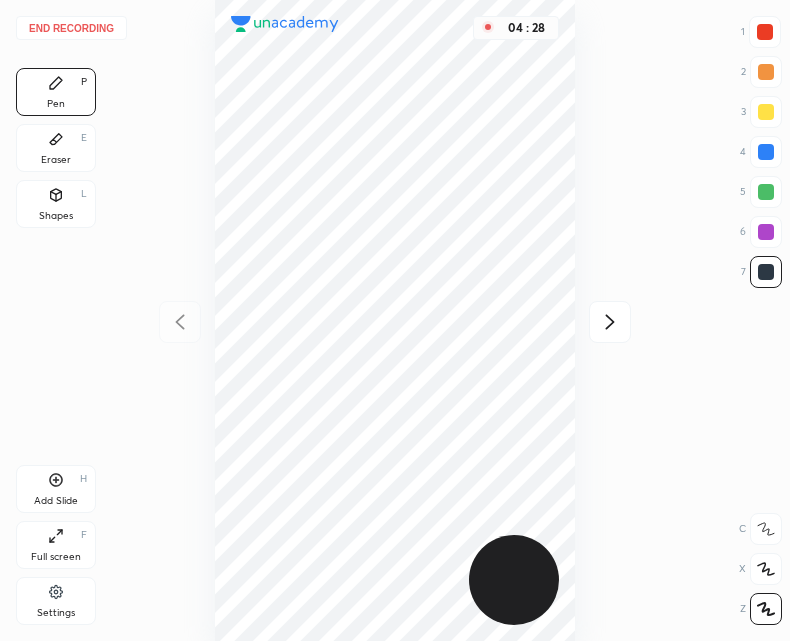 click 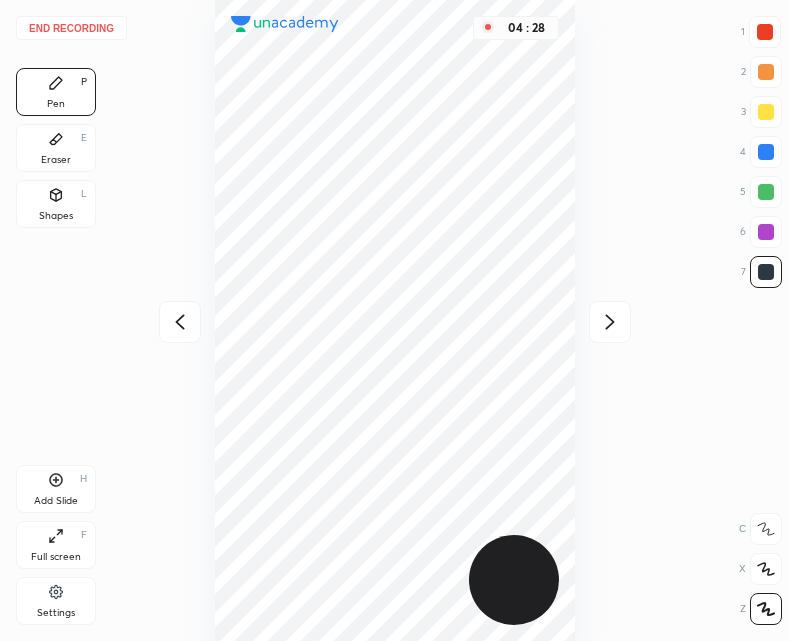 click 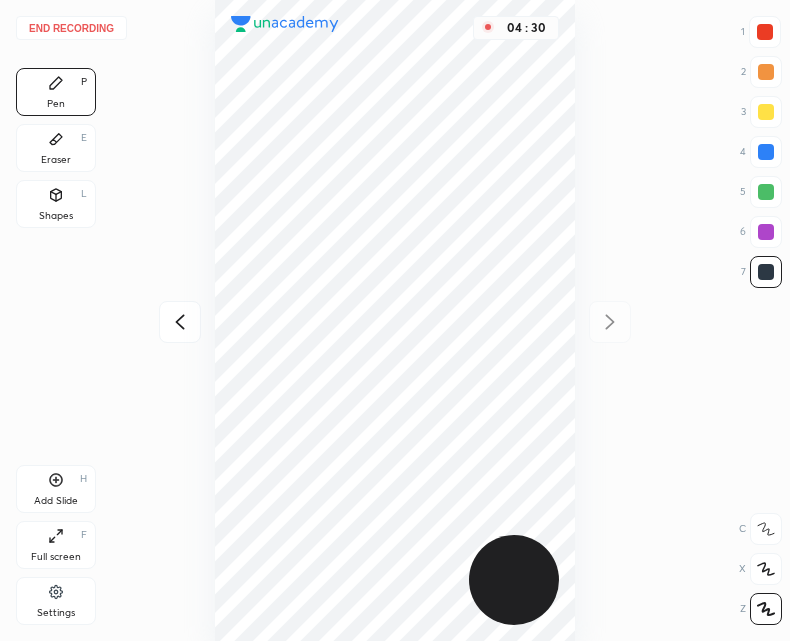 click on "End recording" at bounding box center [71, 28] 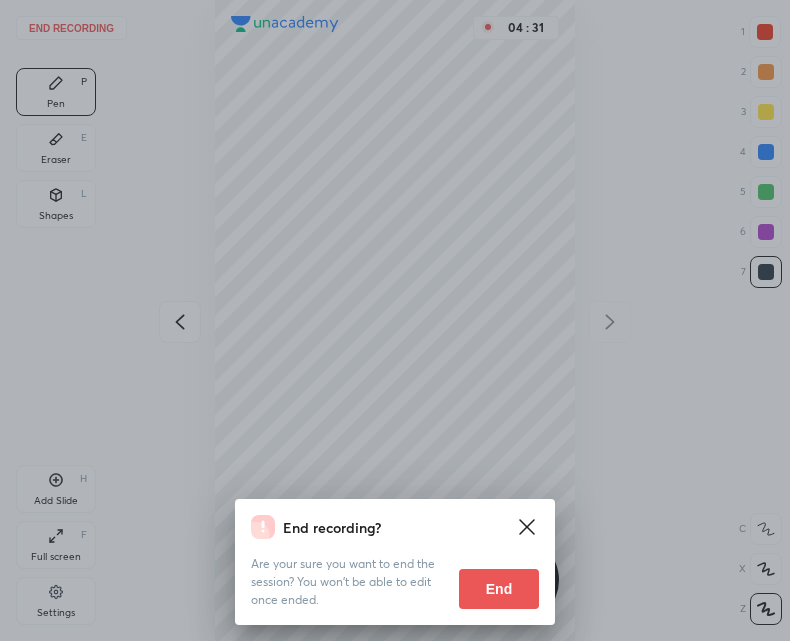click on "End" at bounding box center (499, 589) 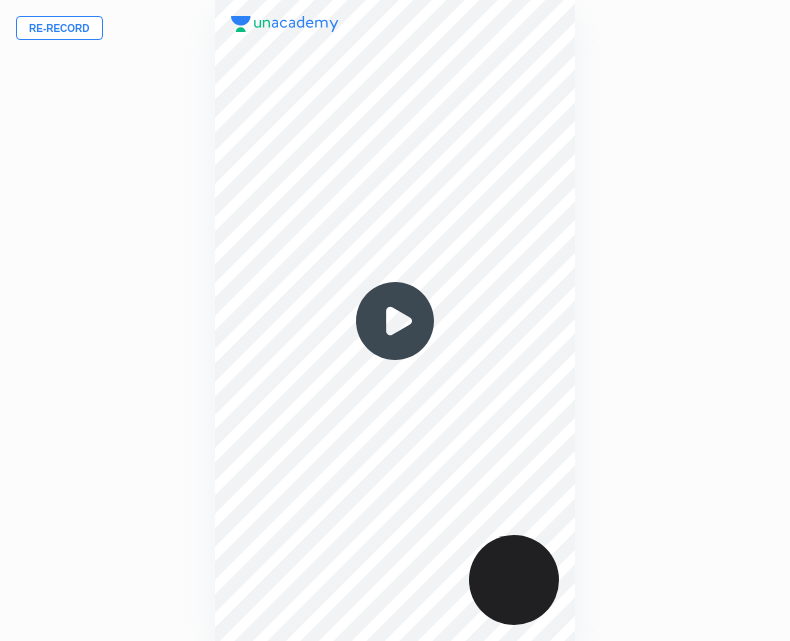 click at bounding box center [395, 321] 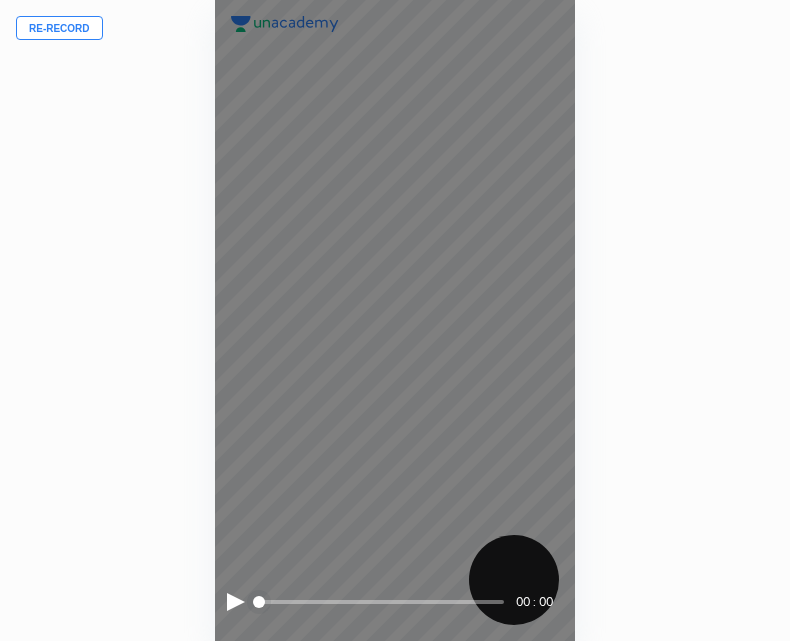 click at bounding box center (236, 602) 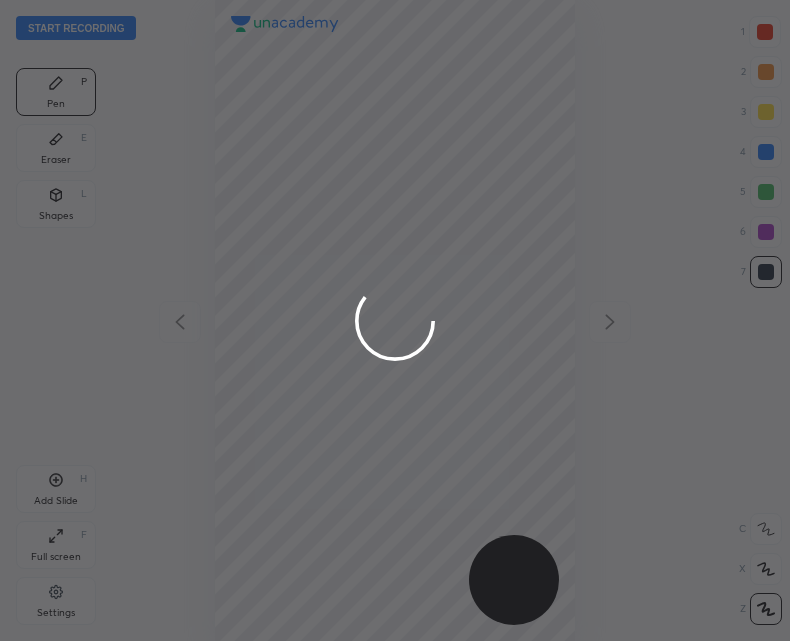 scroll, scrollTop: 99359, scrollLeft: 99530, axis: both 